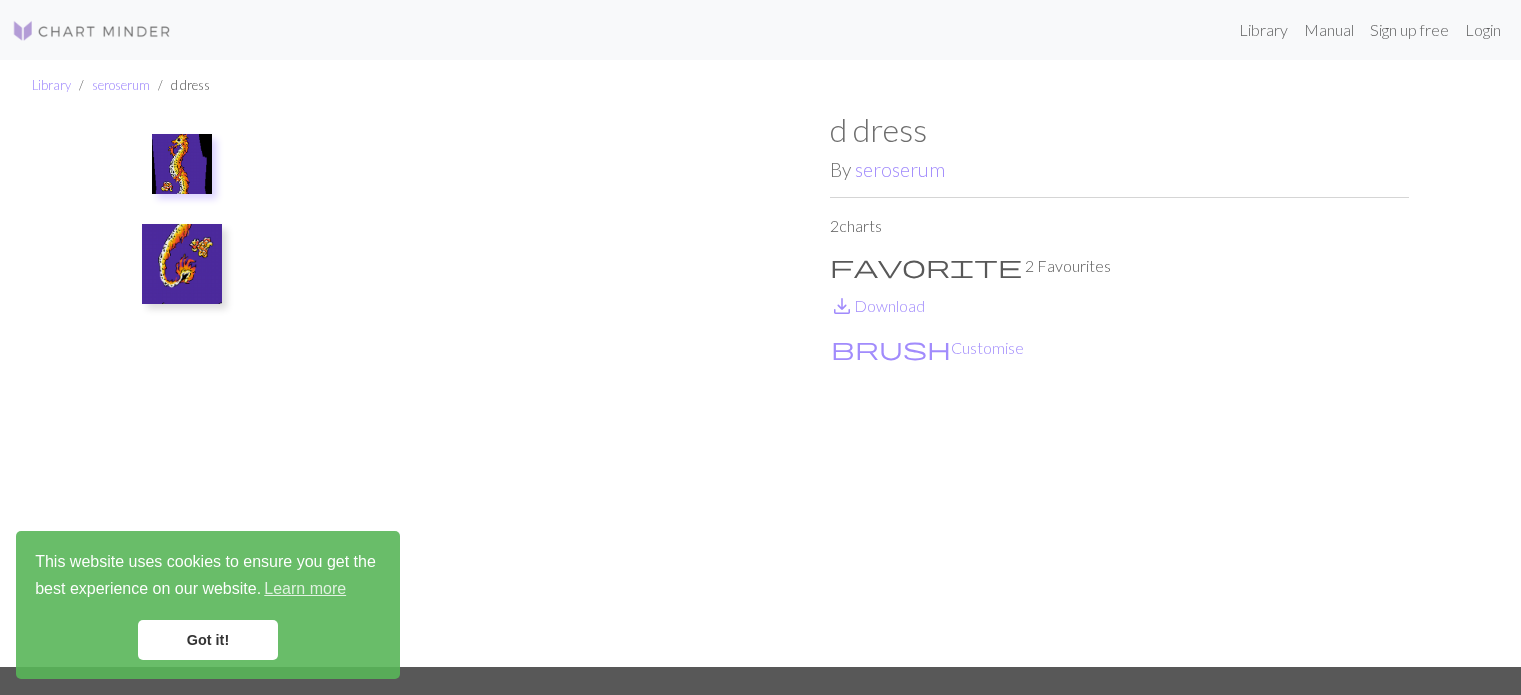 scroll, scrollTop: 0, scrollLeft: 0, axis: both 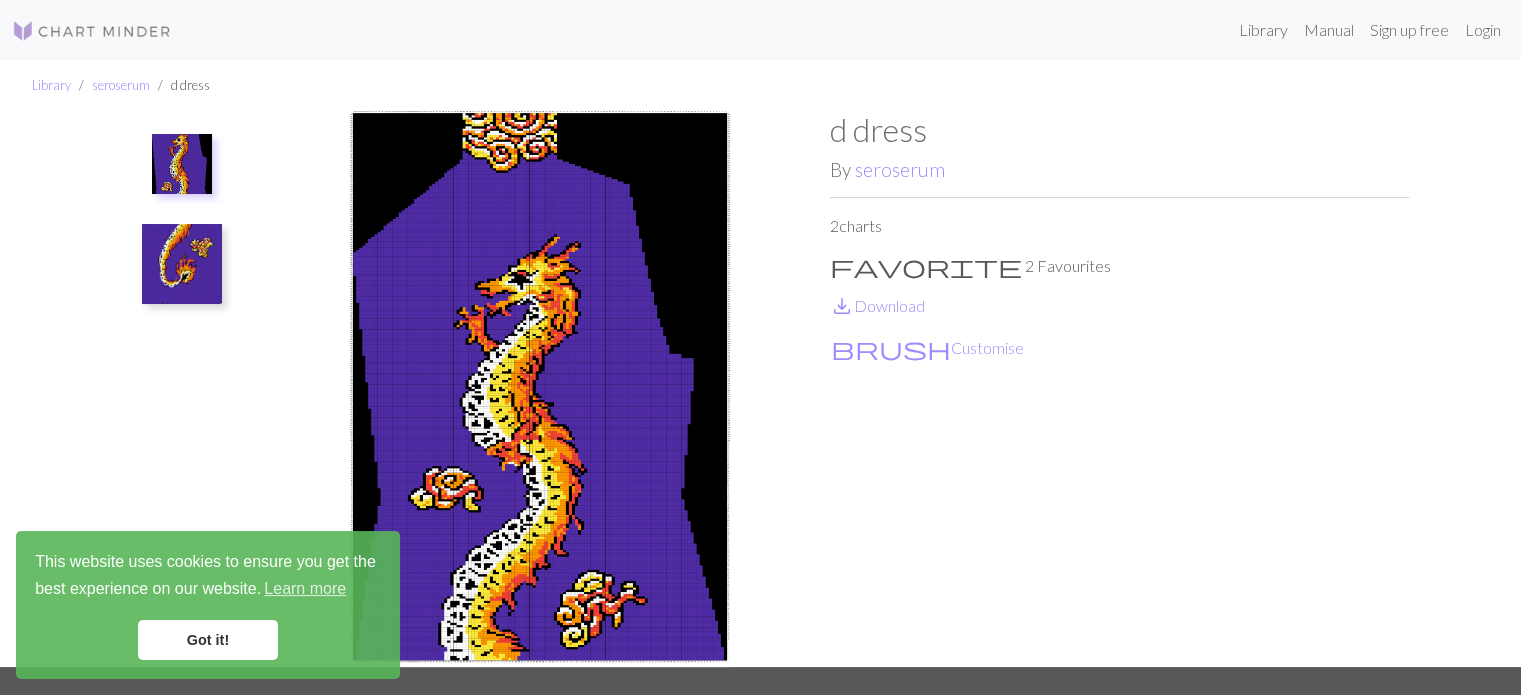 click on "Got it!" at bounding box center [208, 640] 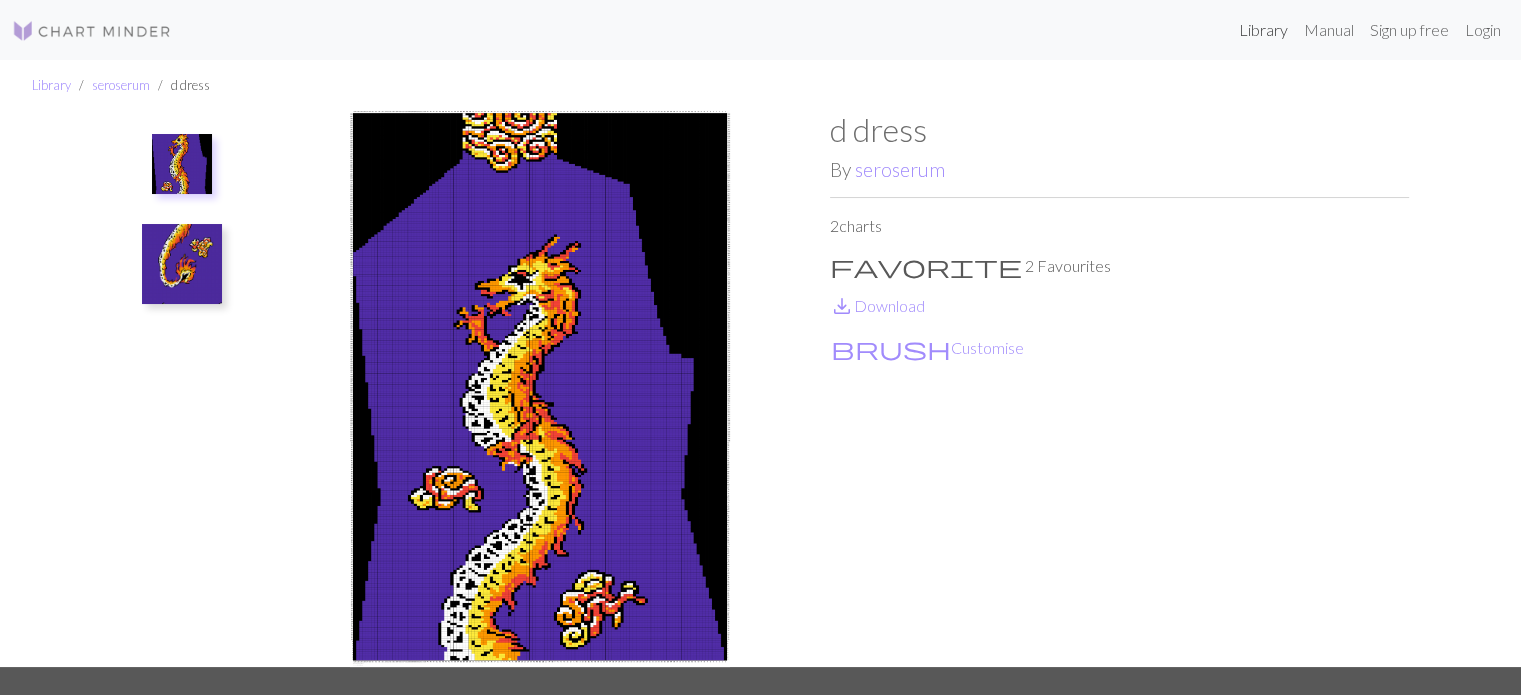 click on "Library" at bounding box center (1263, 30) 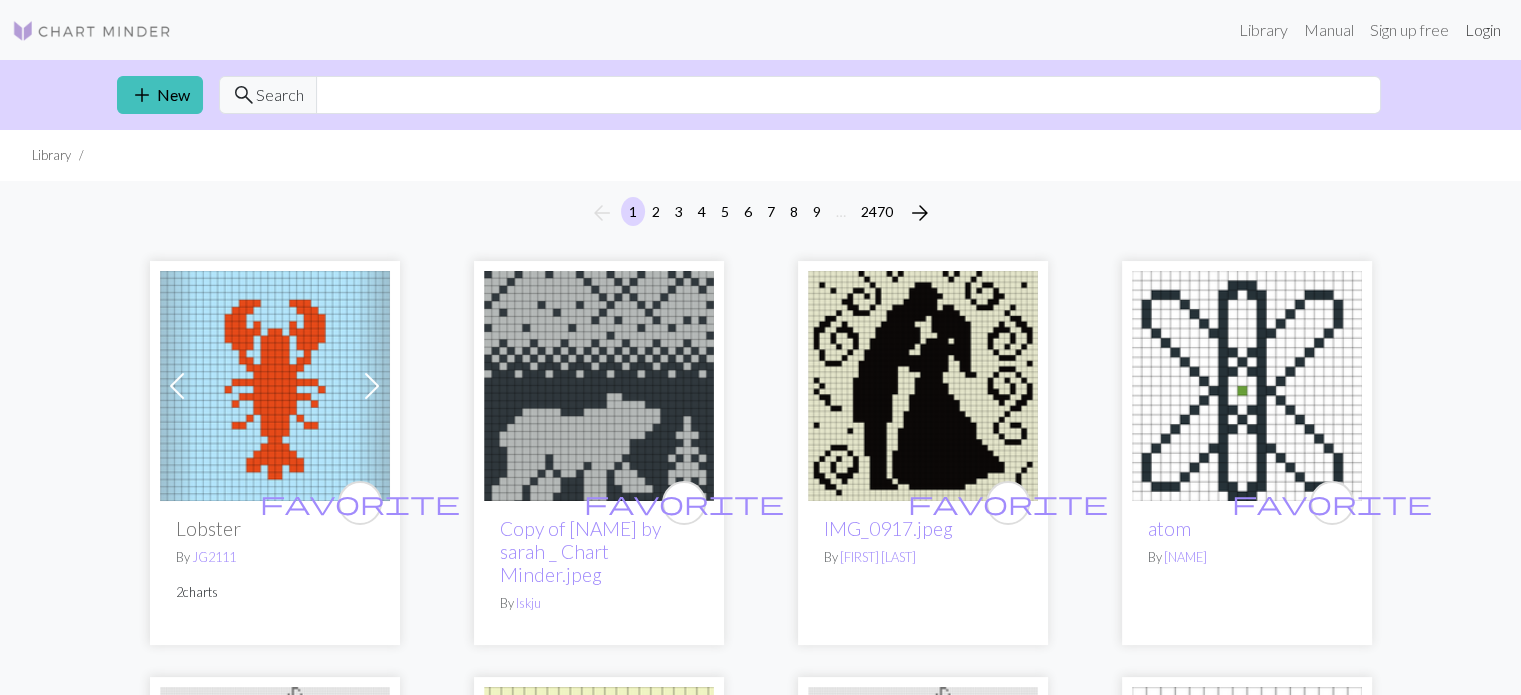 click on "Login" at bounding box center (1483, 30) 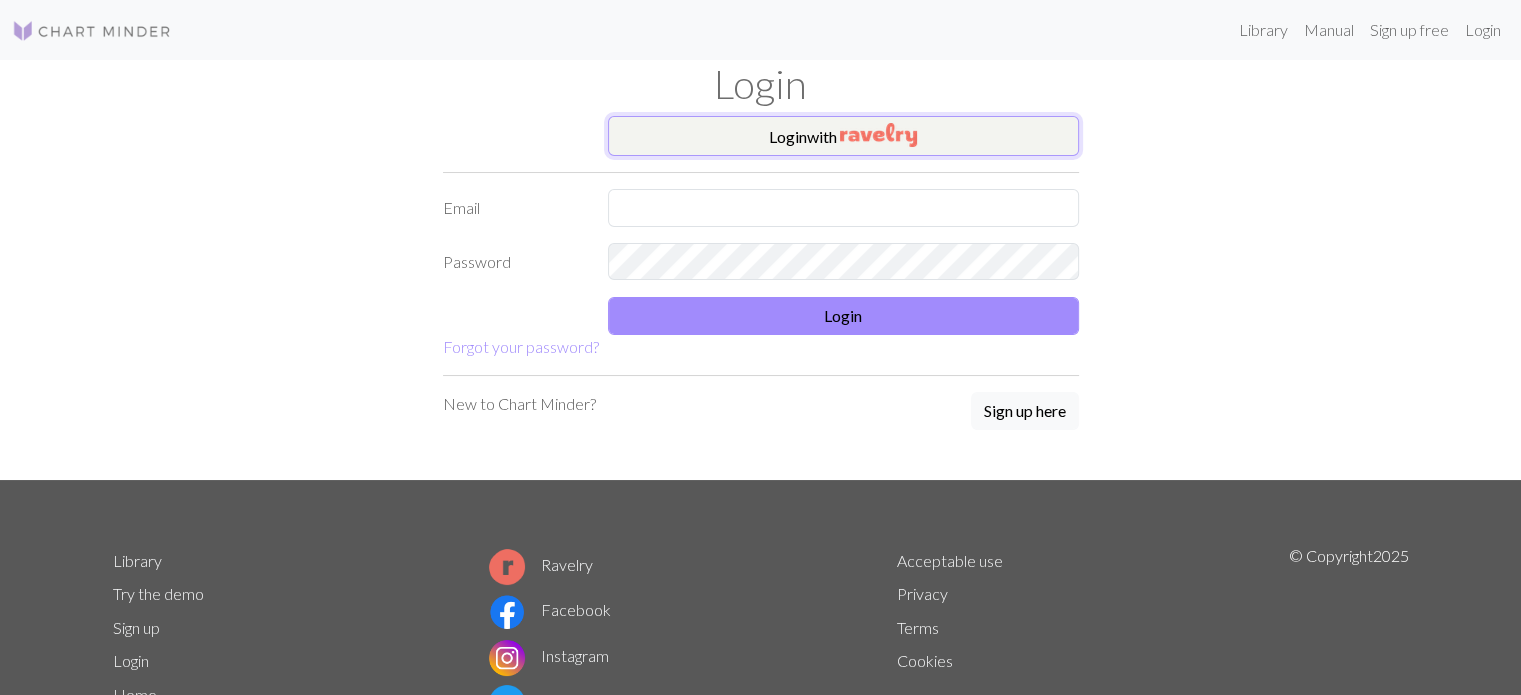 click on "Login  with" at bounding box center [843, 136] 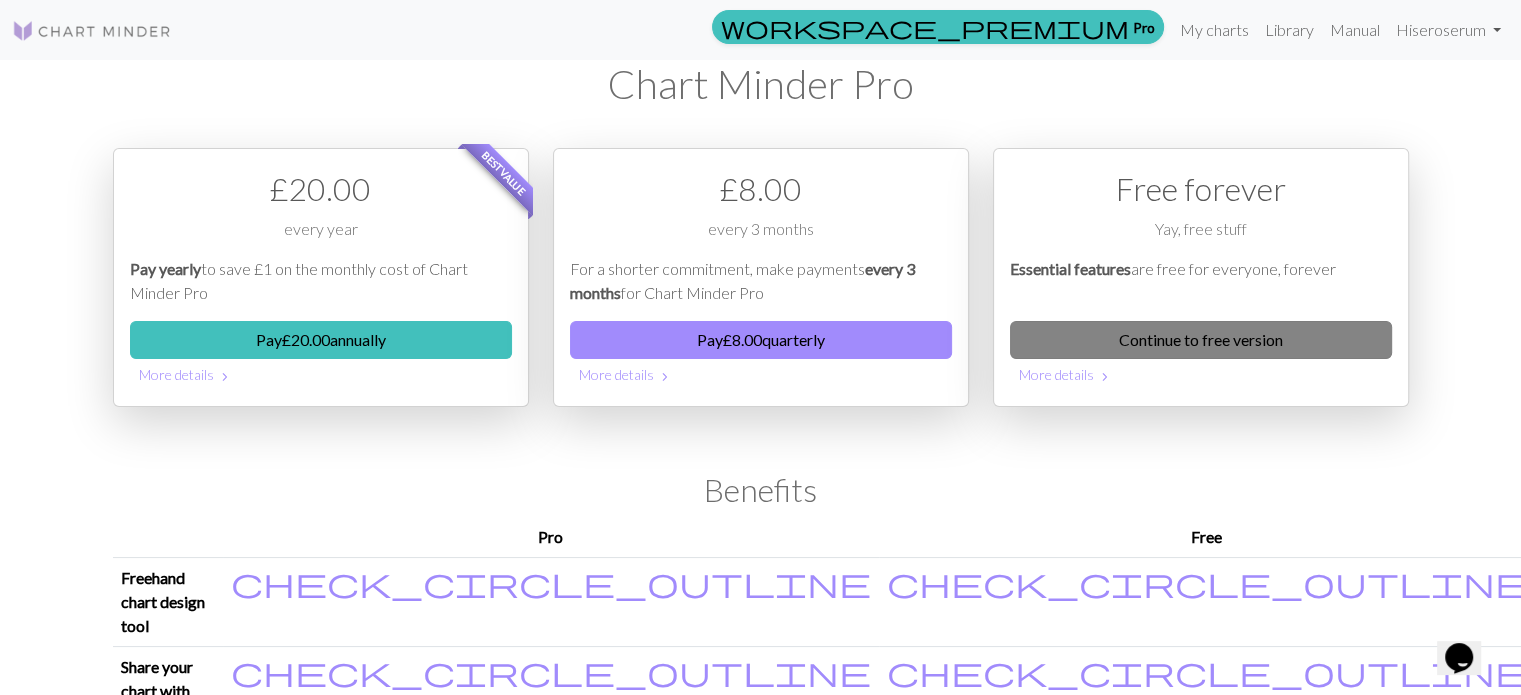 click on "Continue to free version" at bounding box center [1201, 340] 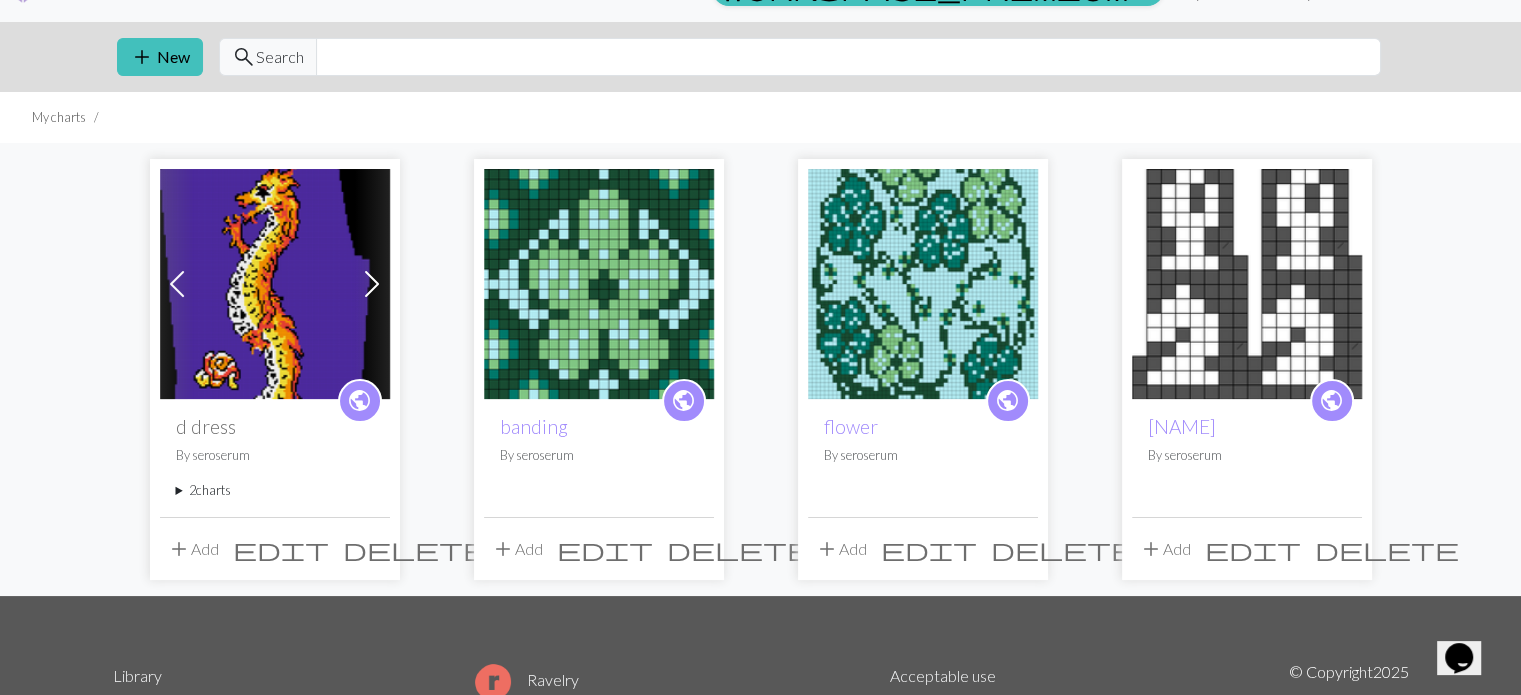 scroll, scrollTop: 36, scrollLeft: 0, axis: vertical 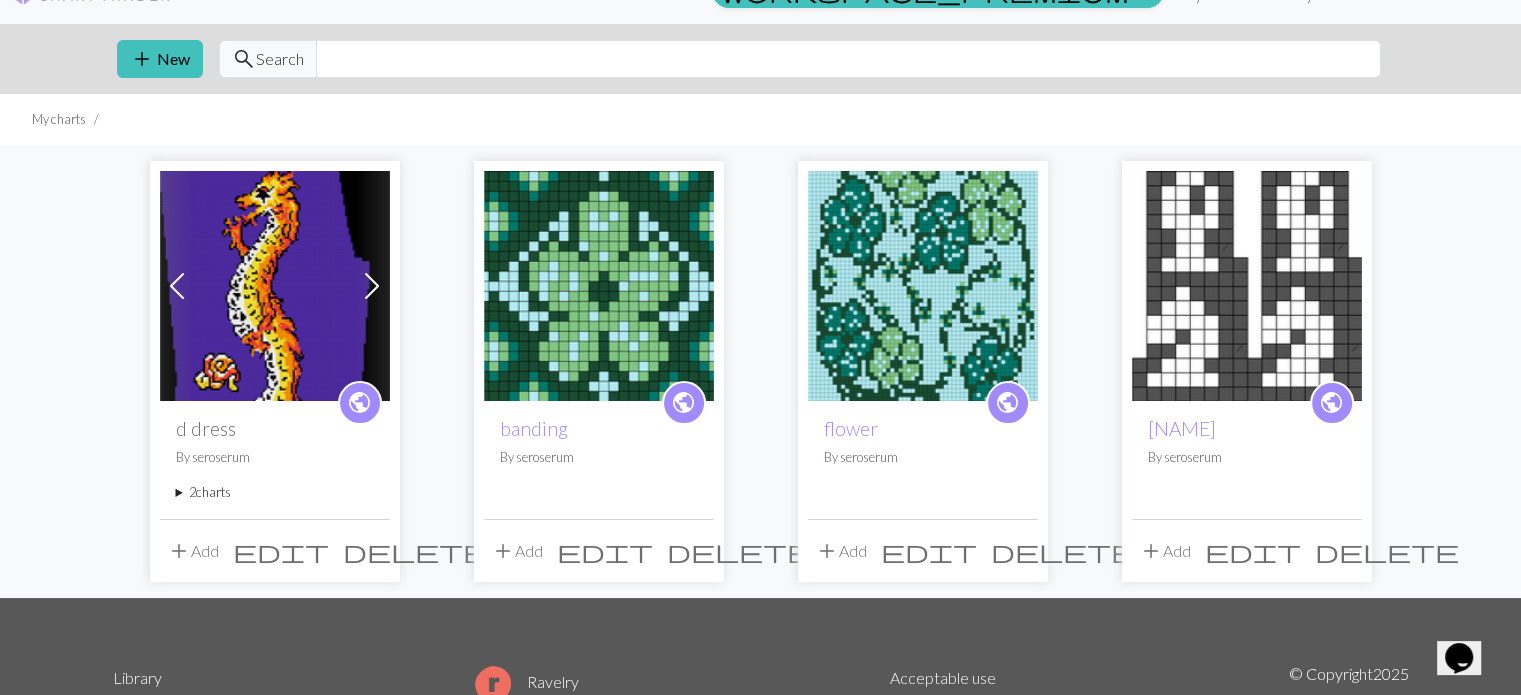click at bounding box center (923, 286) 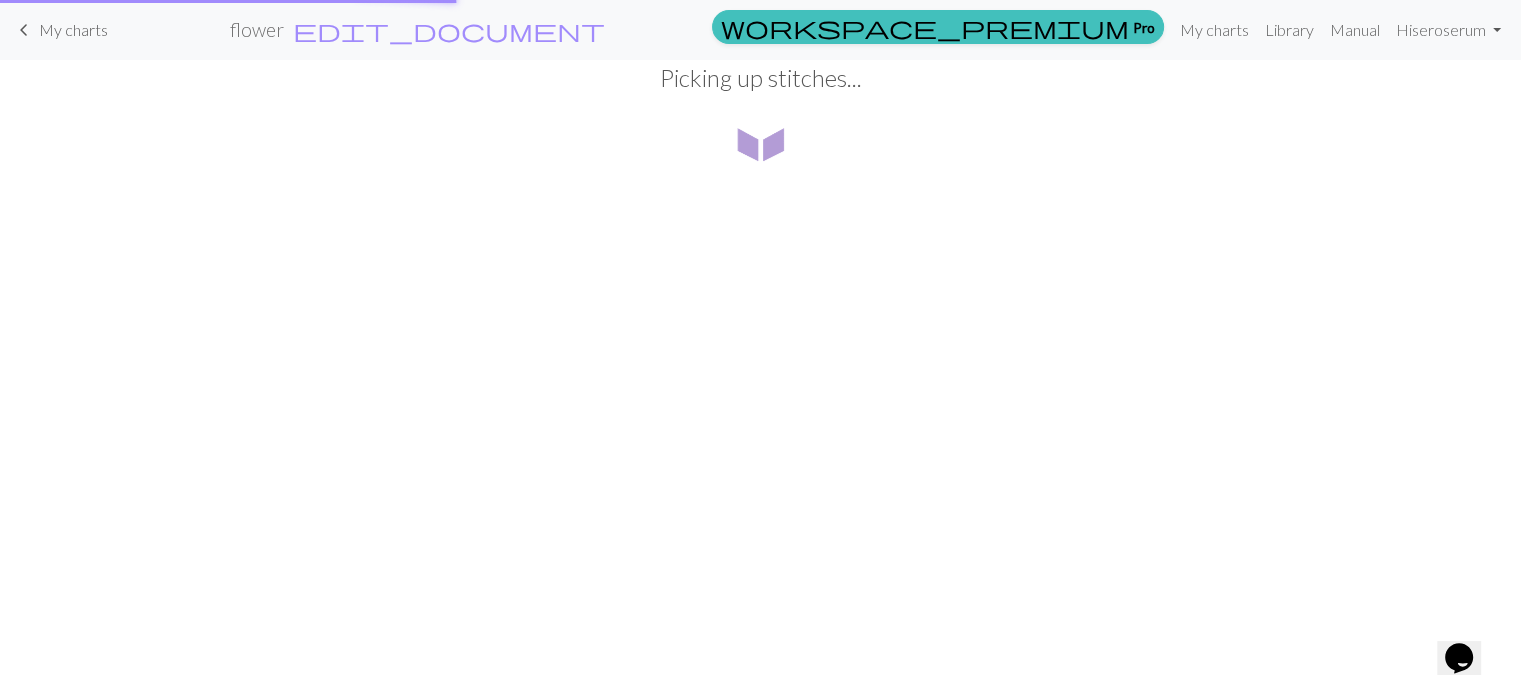 scroll, scrollTop: 0, scrollLeft: 0, axis: both 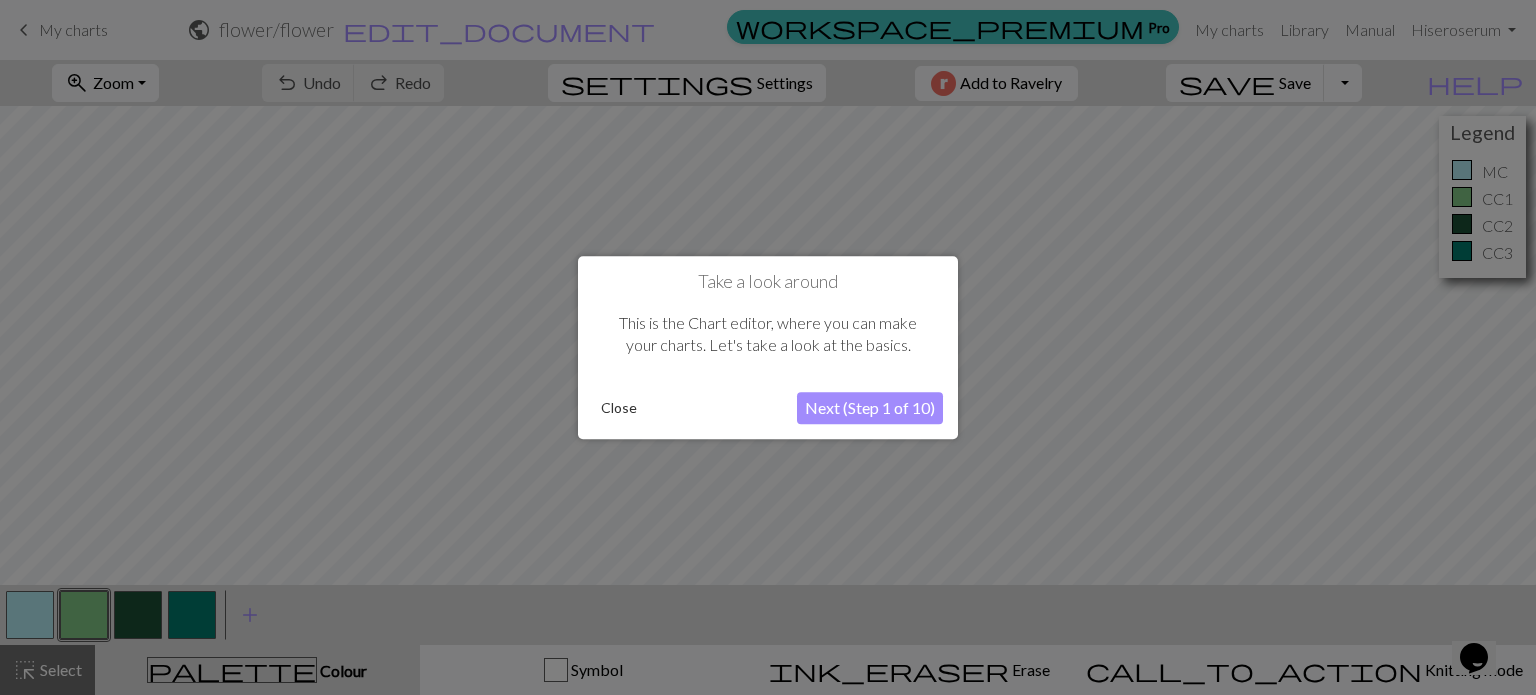 click on "Close" at bounding box center [619, 408] 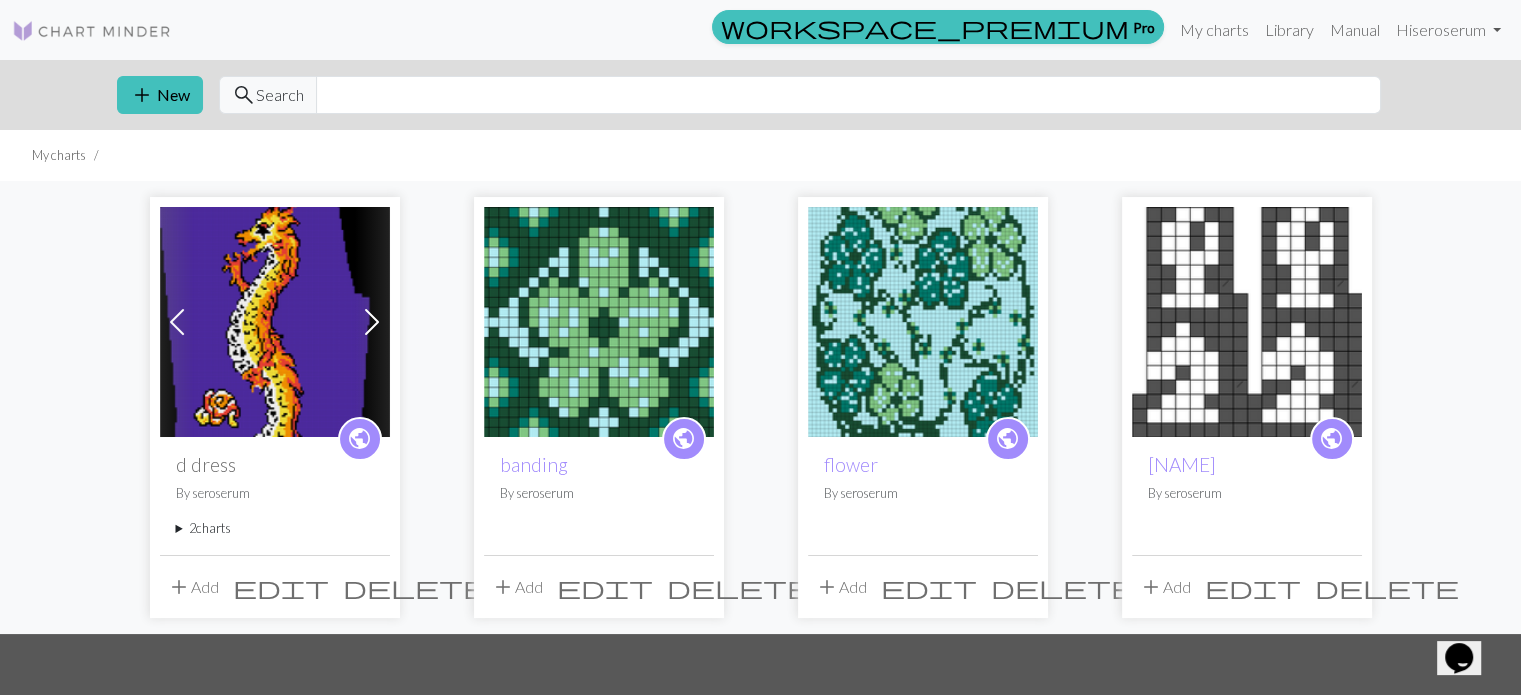 click on "public" at bounding box center (1007, 438) 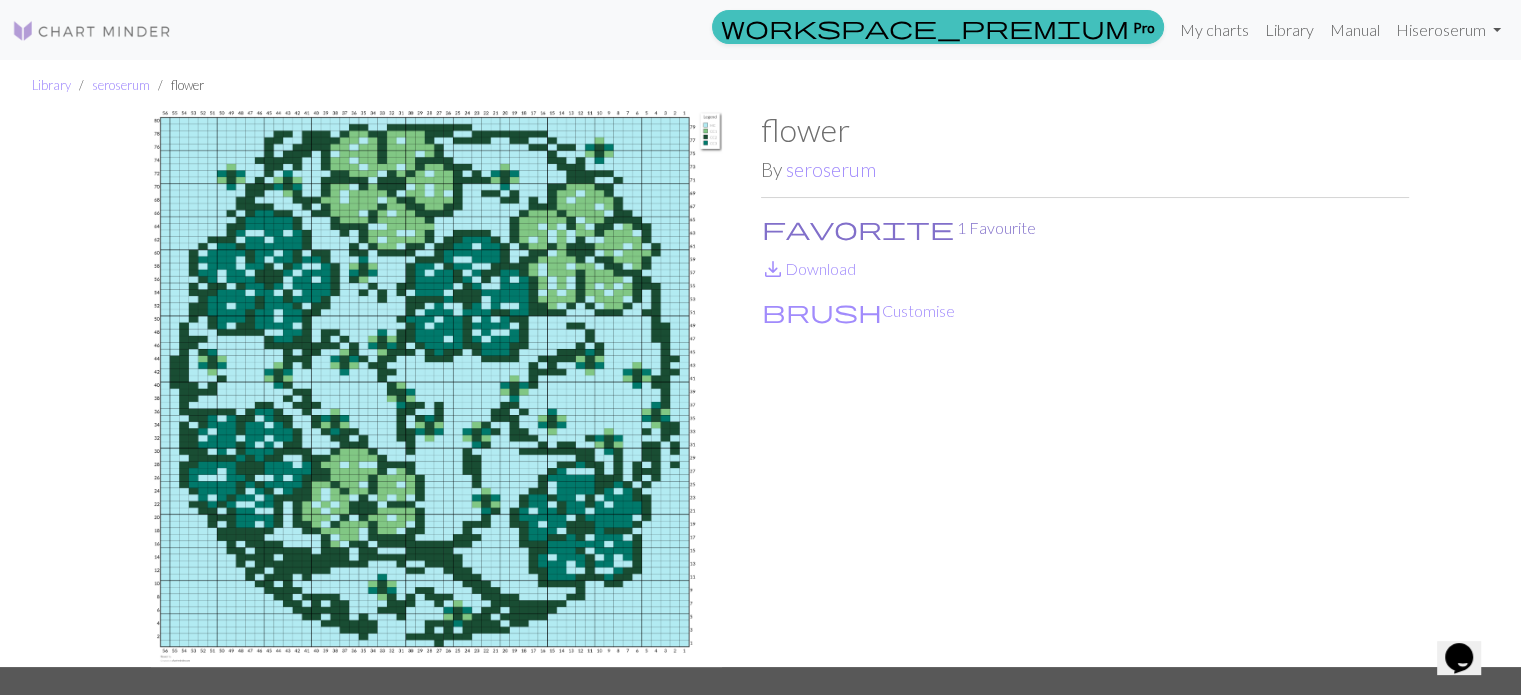 click on "favorite" at bounding box center (858, 228) 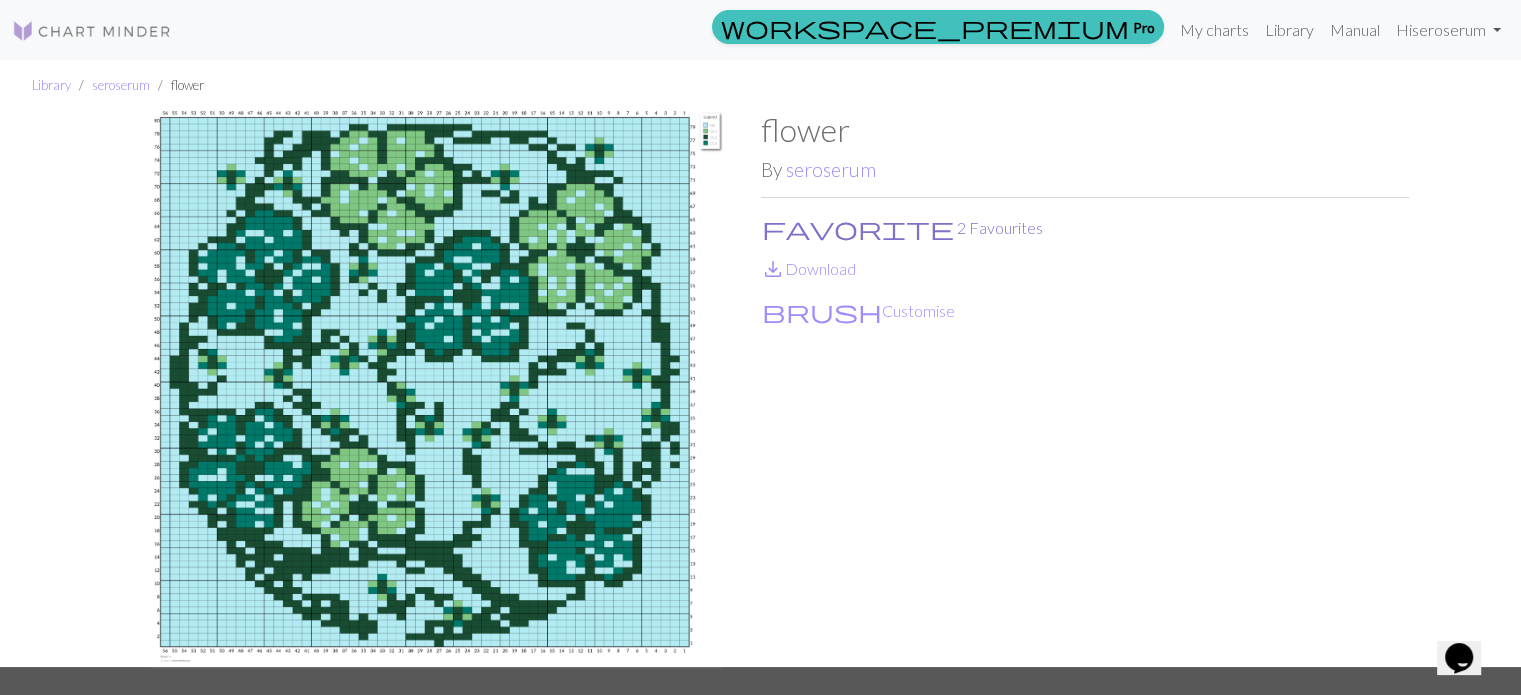 click on "favorite" at bounding box center (858, 228) 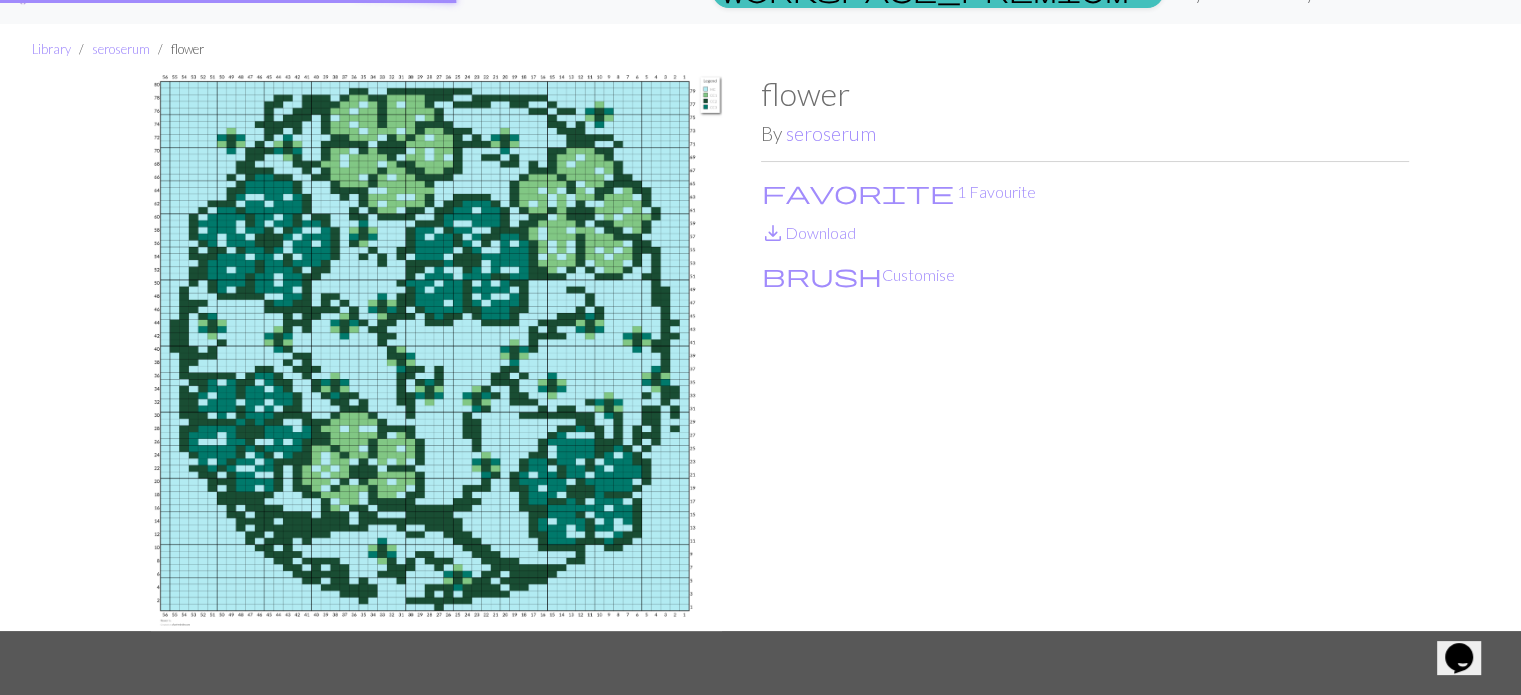 scroll, scrollTop: 0, scrollLeft: 0, axis: both 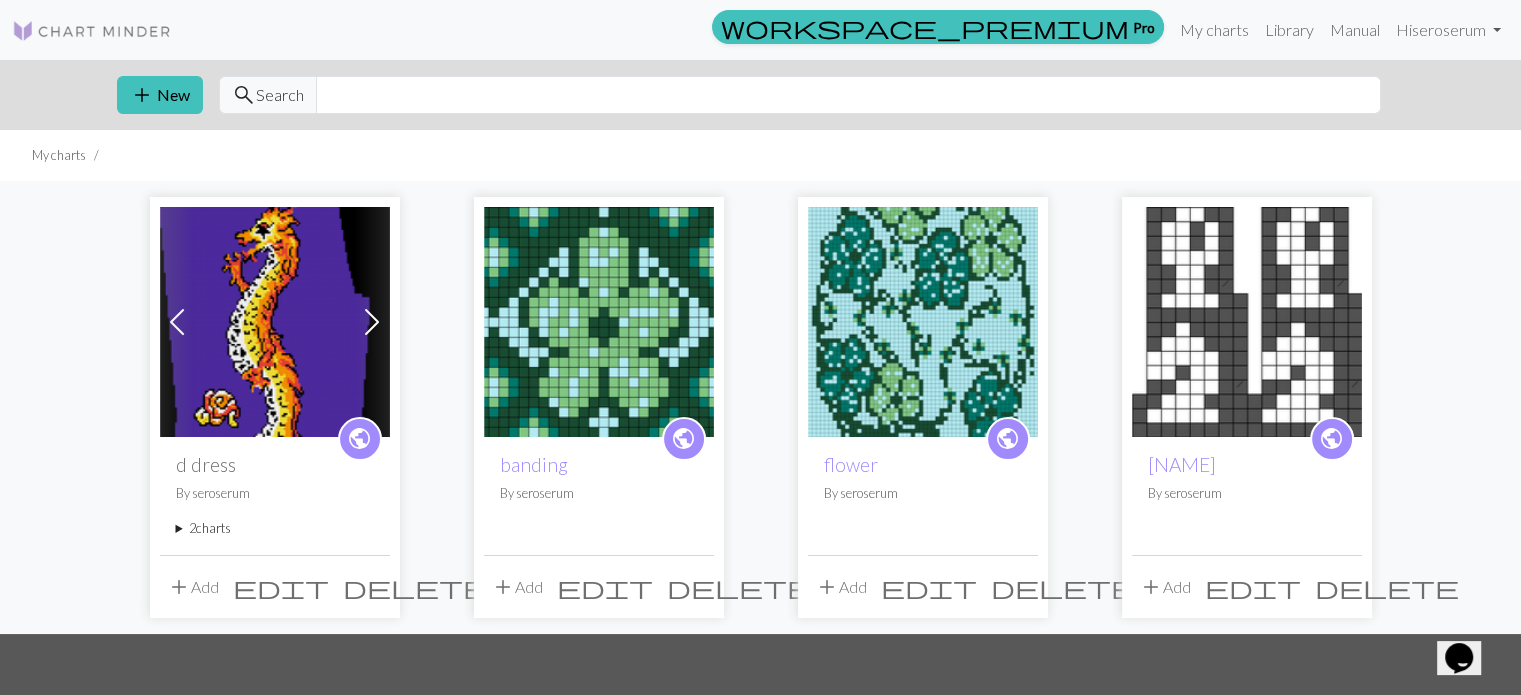 click on "public" at bounding box center [683, 438] 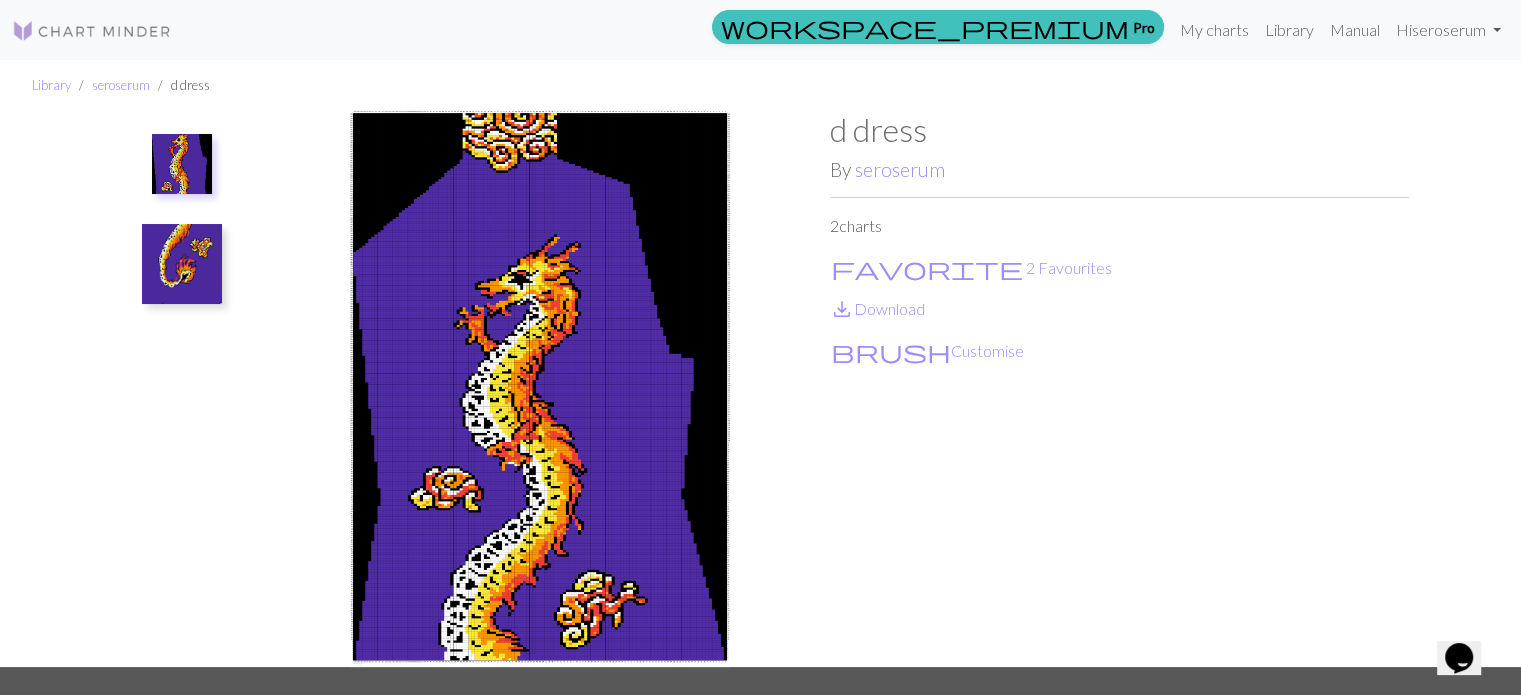 click at bounding box center [182, 264] 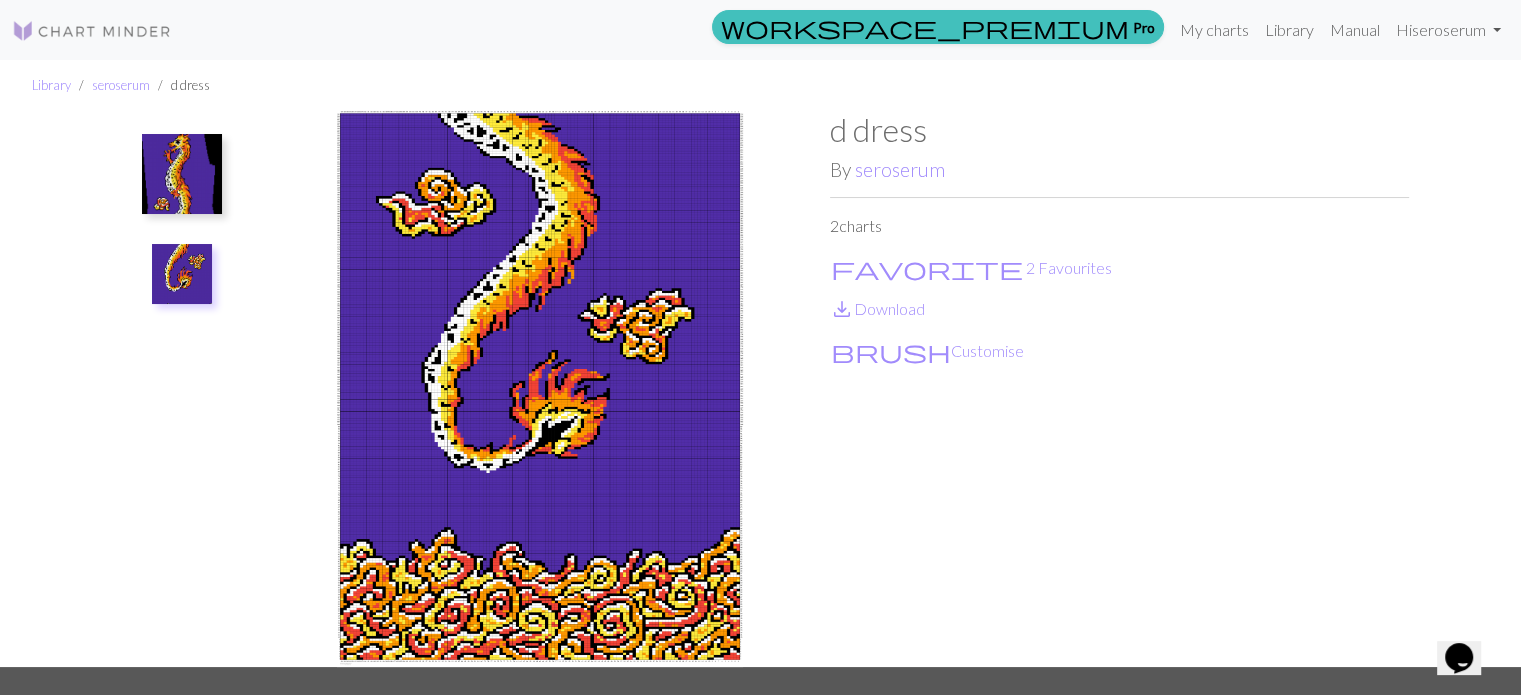 click at bounding box center [182, 174] 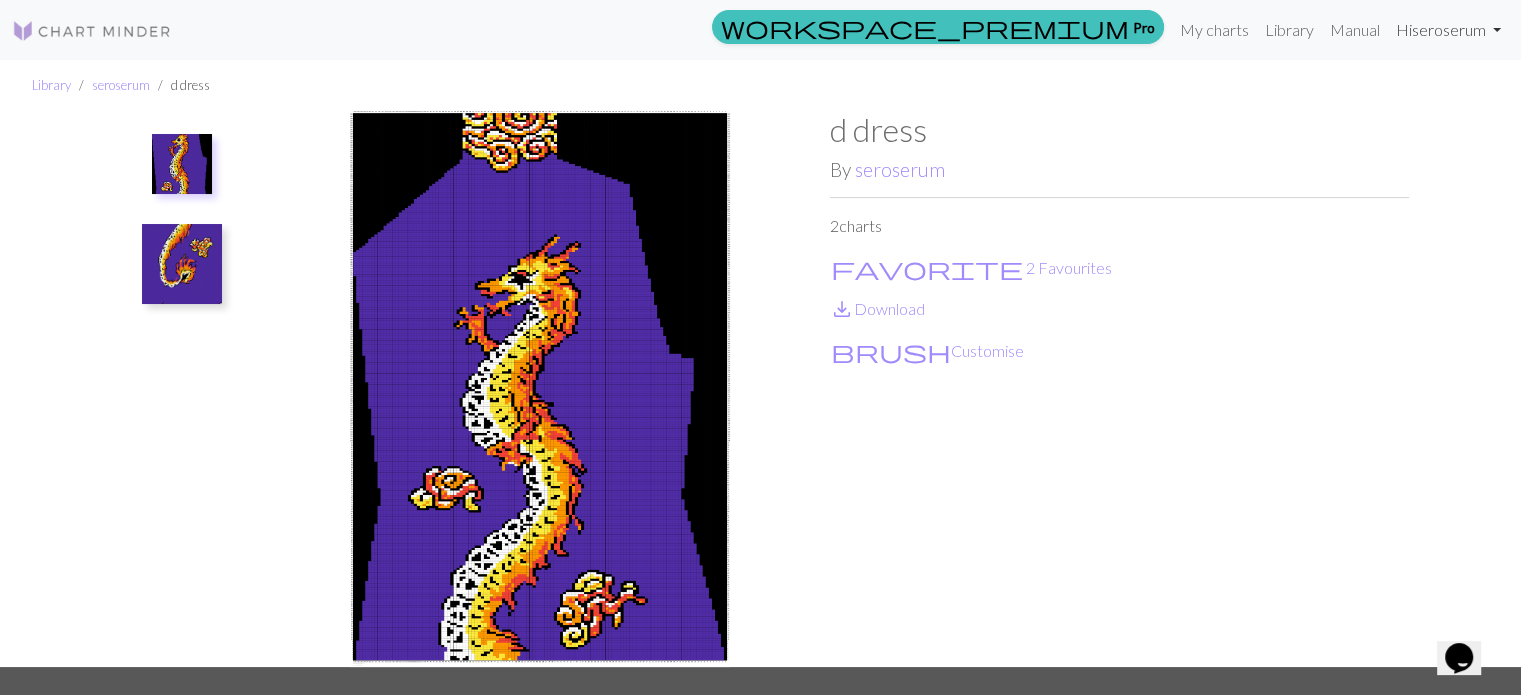 click on "Hi [NAME]" at bounding box center [1448, 30] 